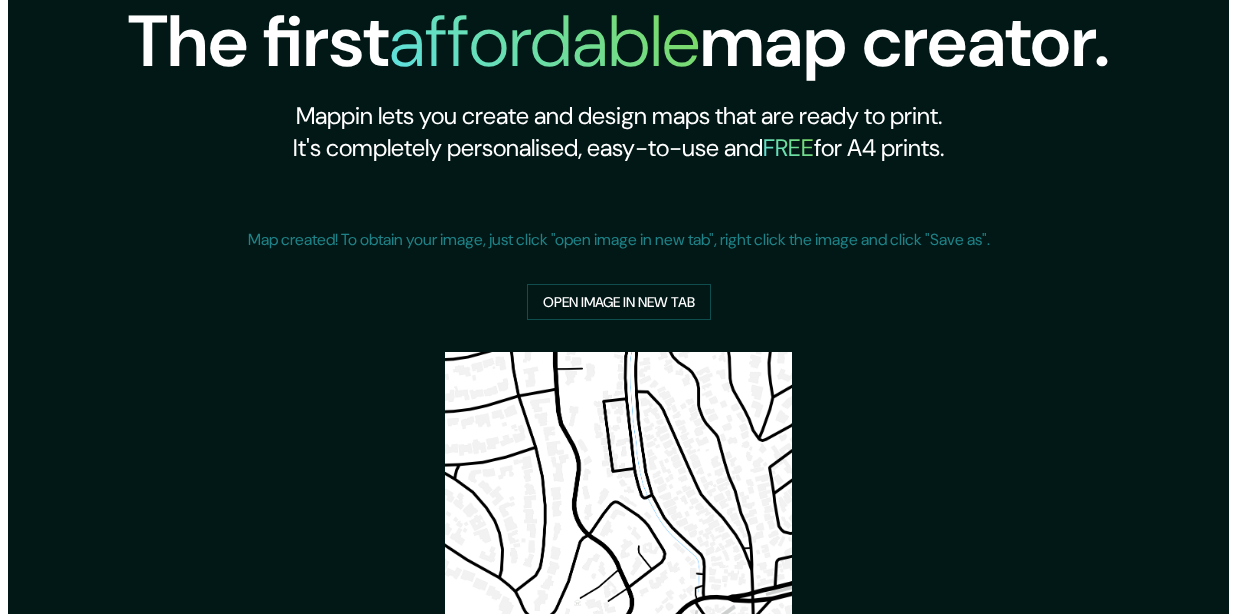 scroll, scrollTop: 0, scrollLeft: 0, axis: both 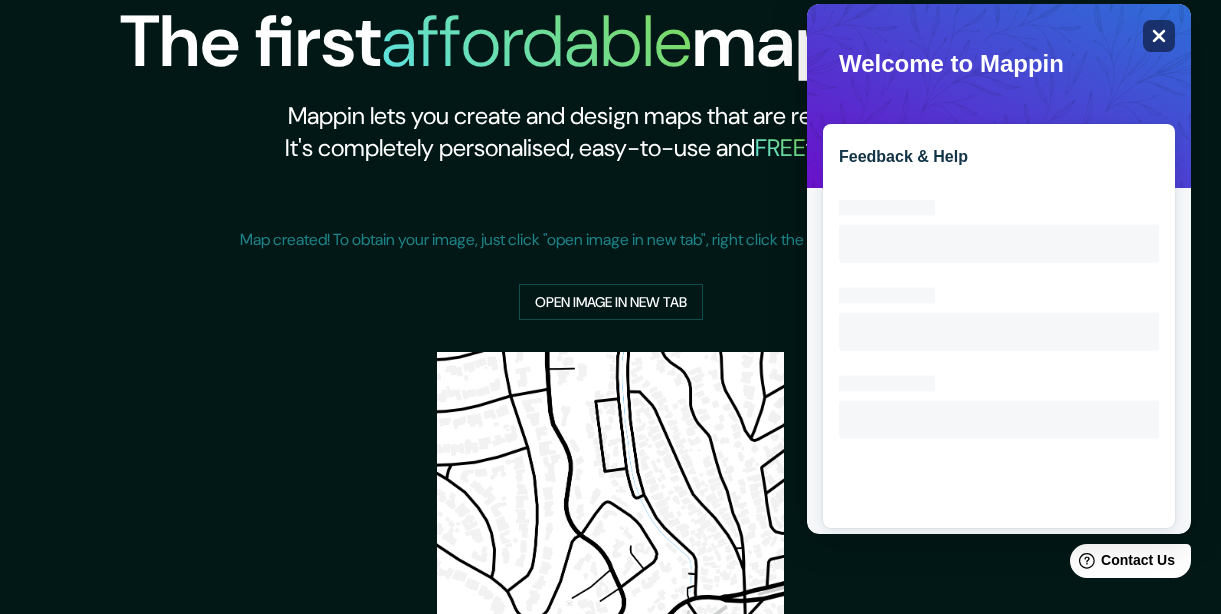 click on "Close" at bounding box center (1159, 36) 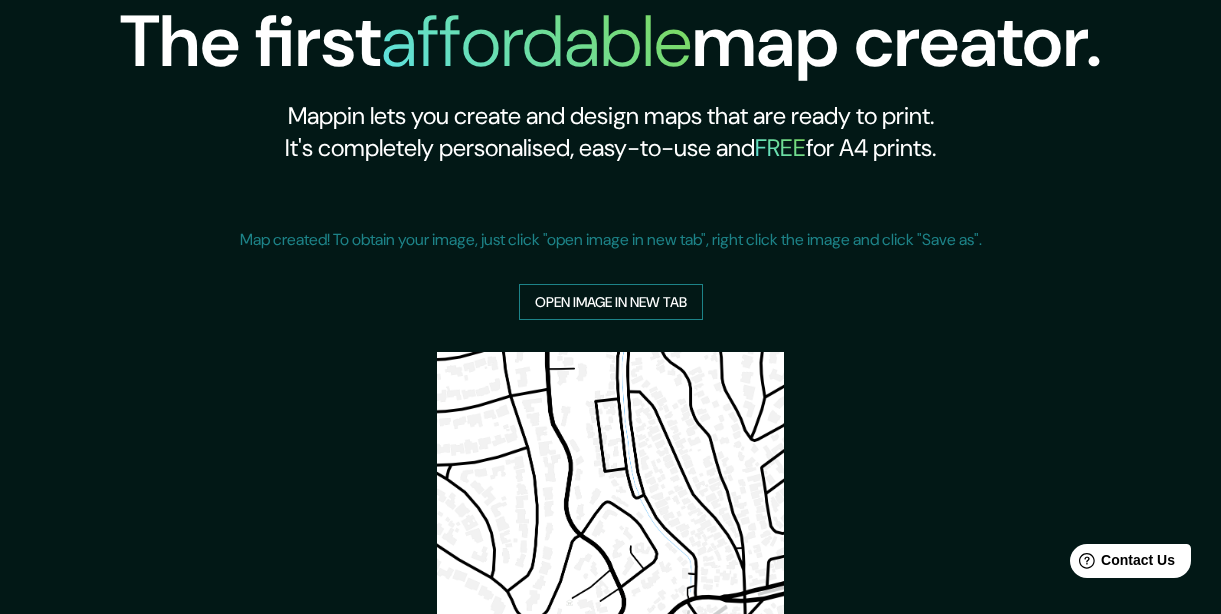 click on "Open image in new tab" at bounding box center [611, 302] 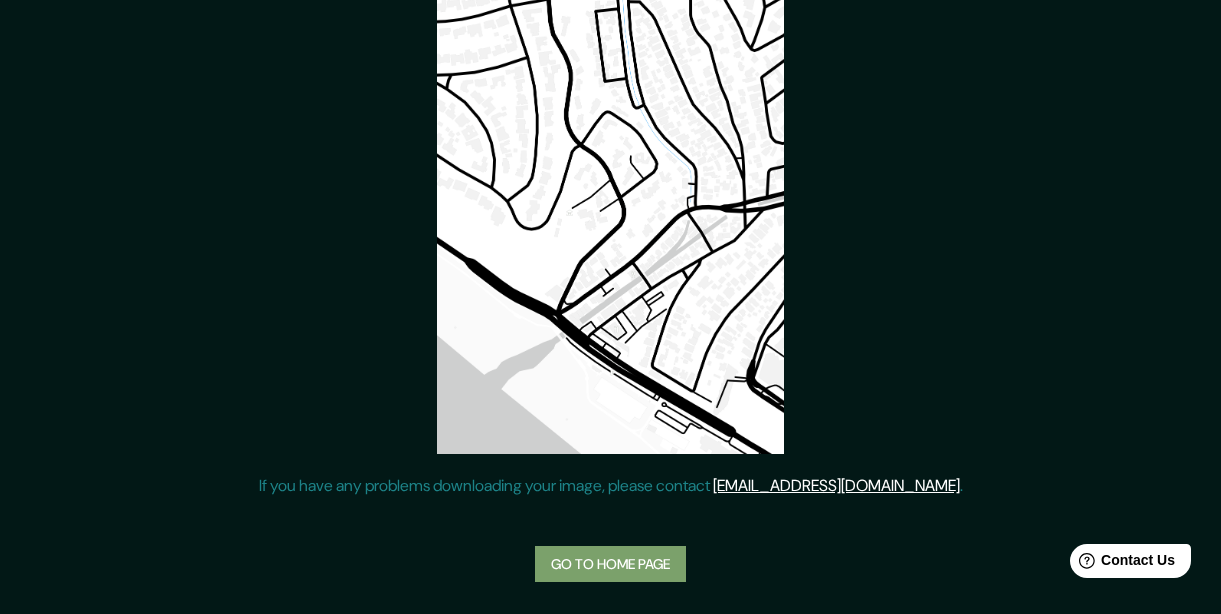 click on "Go to home page" at bounding box center (610, 564) 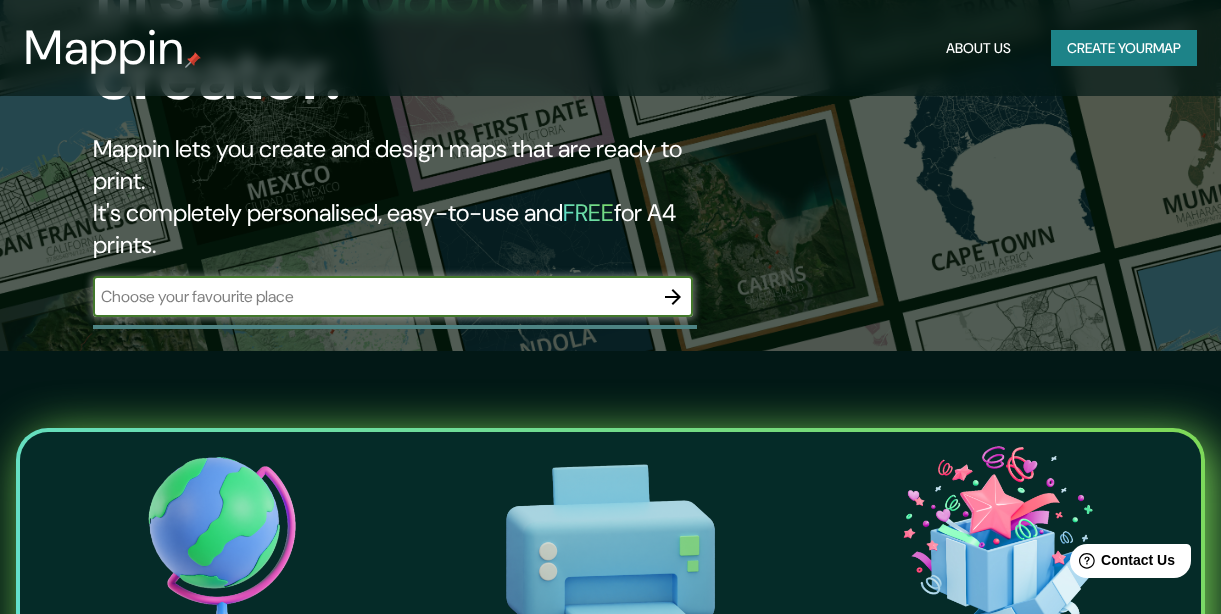 scroll, scrollTop: 300, scrollLeft: 0, axis: vertical 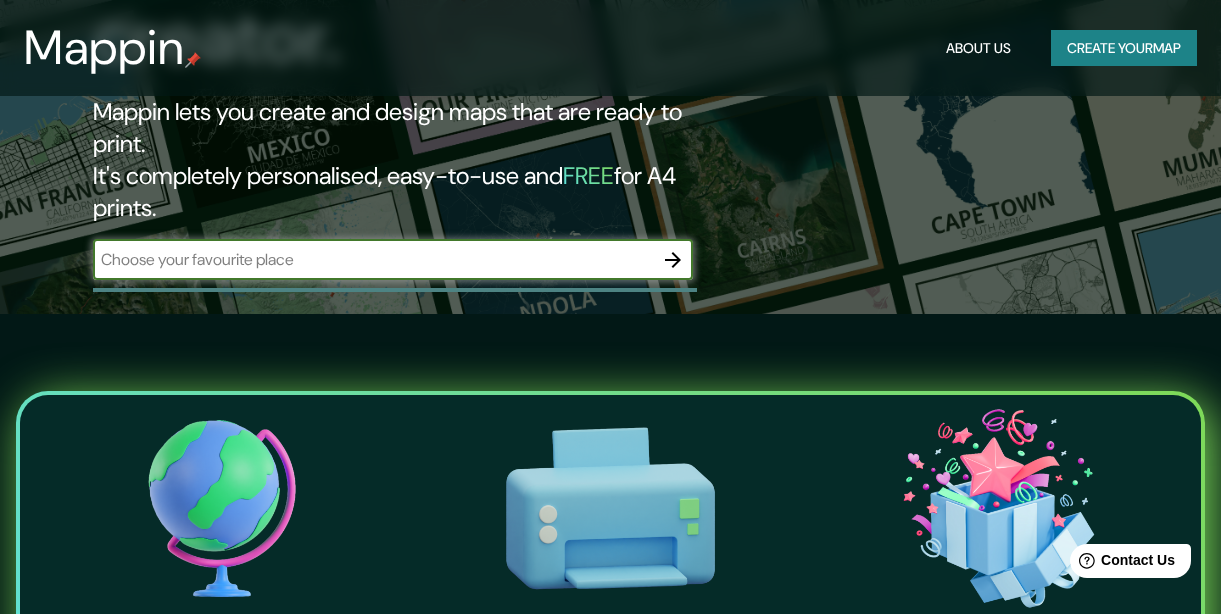 click at bounding box center (373, 259) 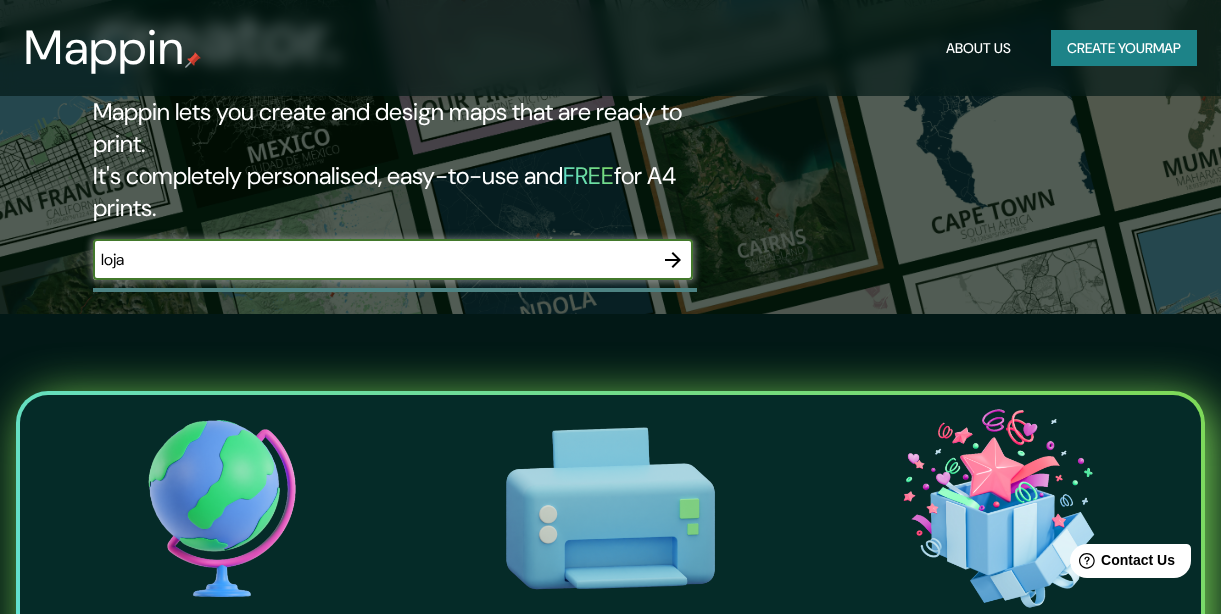 click at bounding box center [673, 260] 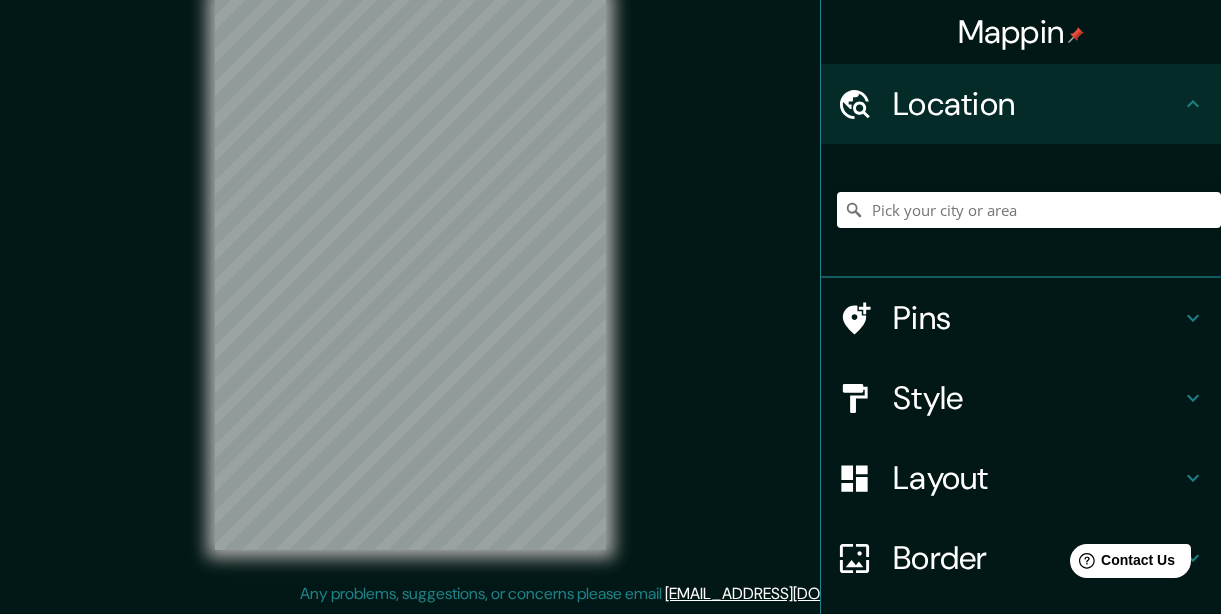 scroll, scrollTop: 0, scrollLeft: 0, axis: both 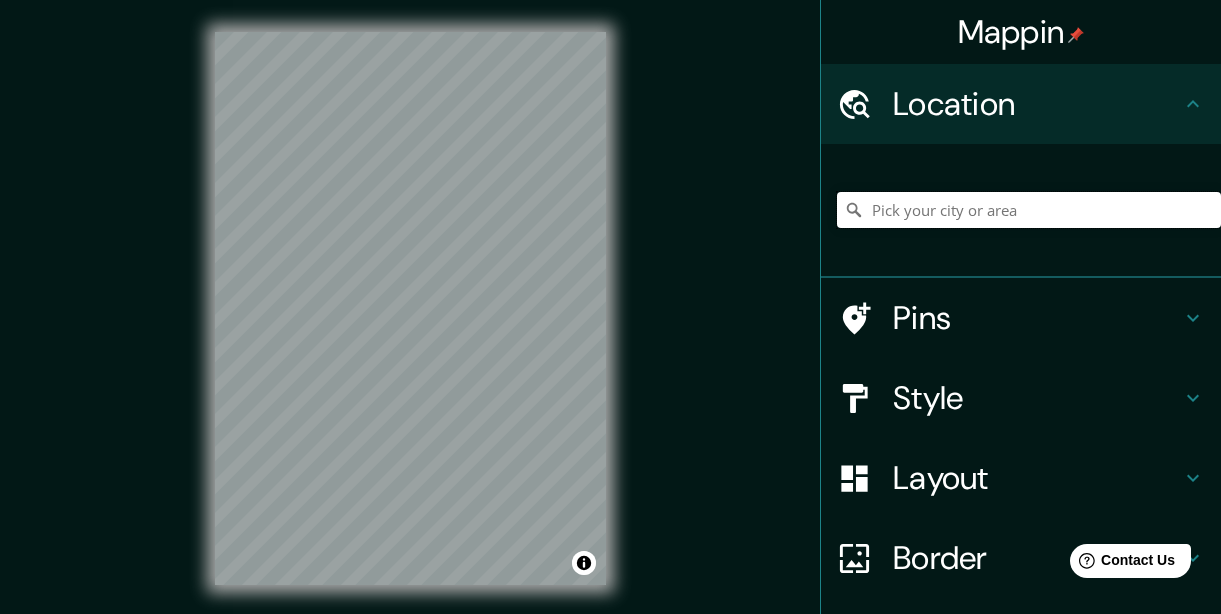 click at bounding box center [1029, 210] 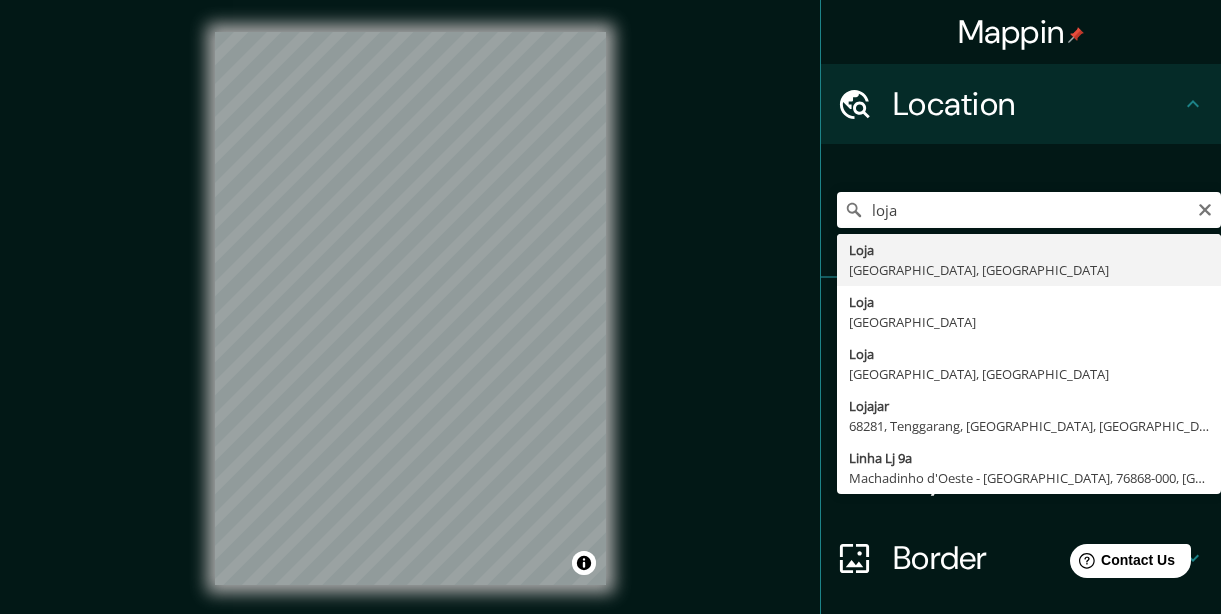 type on "Loja, [GEOGRAPHIC_DATA], [GEOGRAPHIC_DATA]" 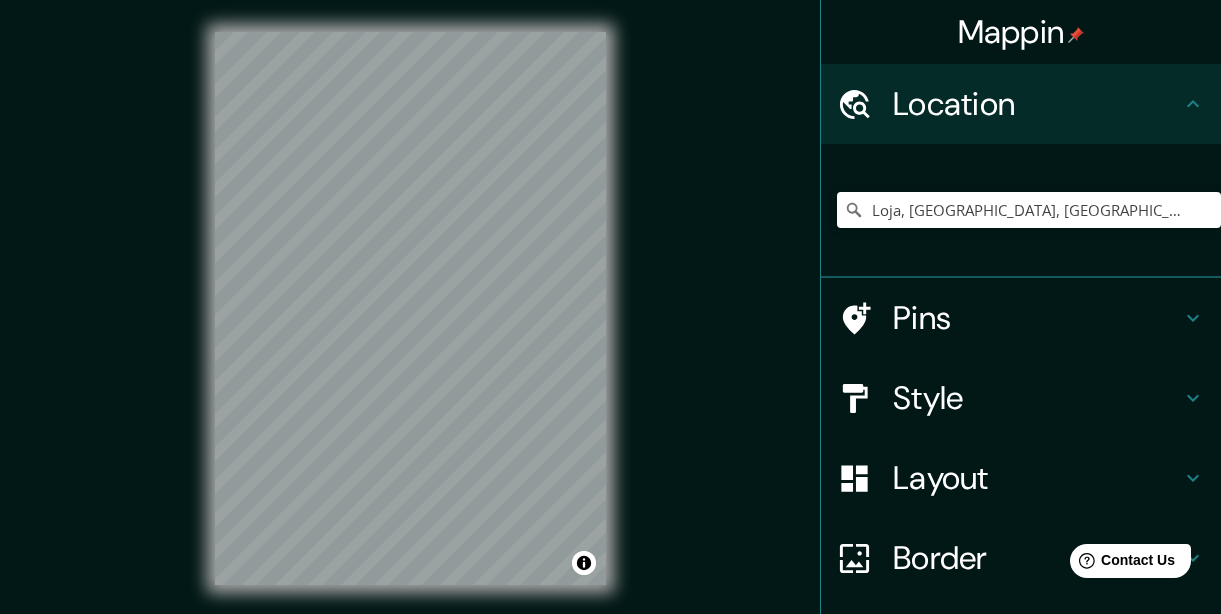 click on "Pins" at bounding box center [1037, 318] 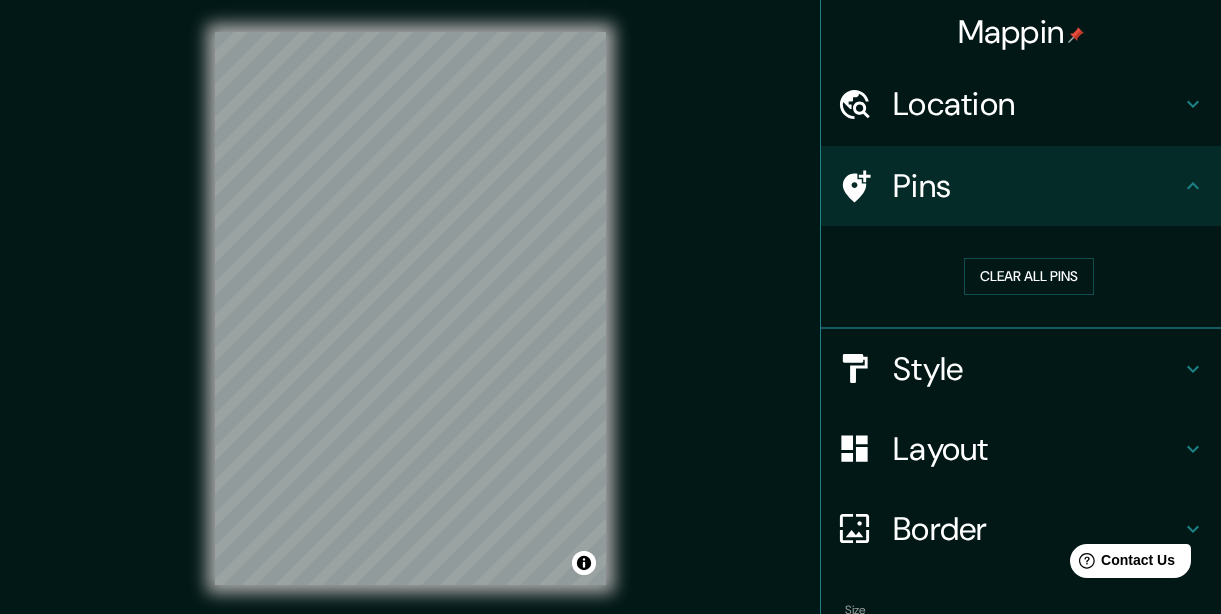 click on "Style" at bounding box center [1037, 369] 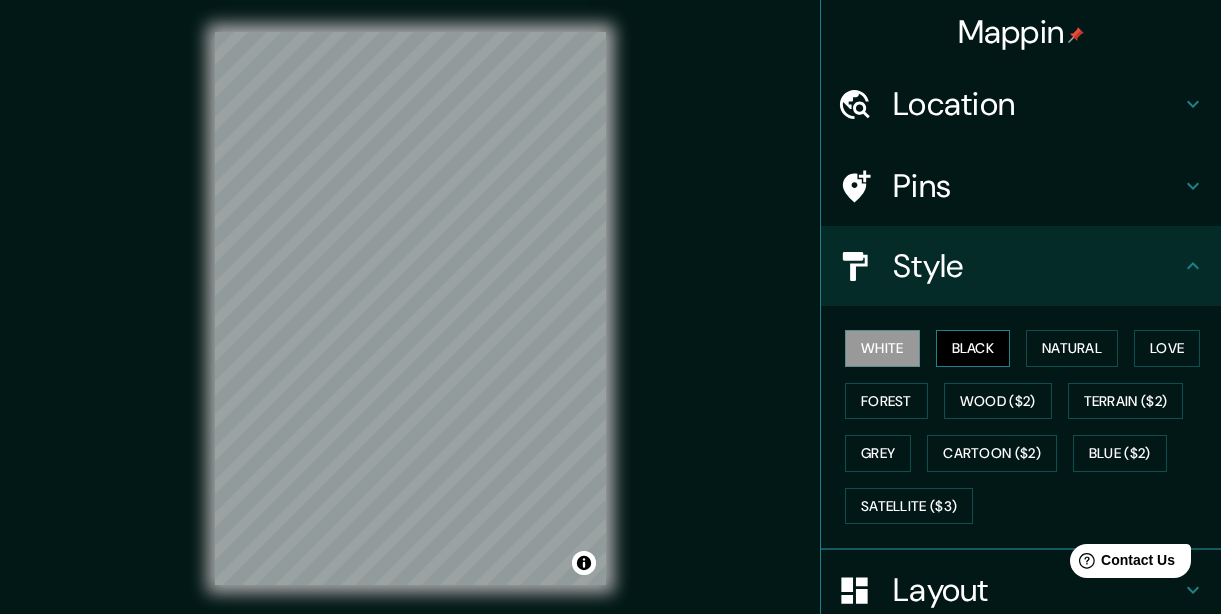 click on "Black" at bounding box center (973, 348) 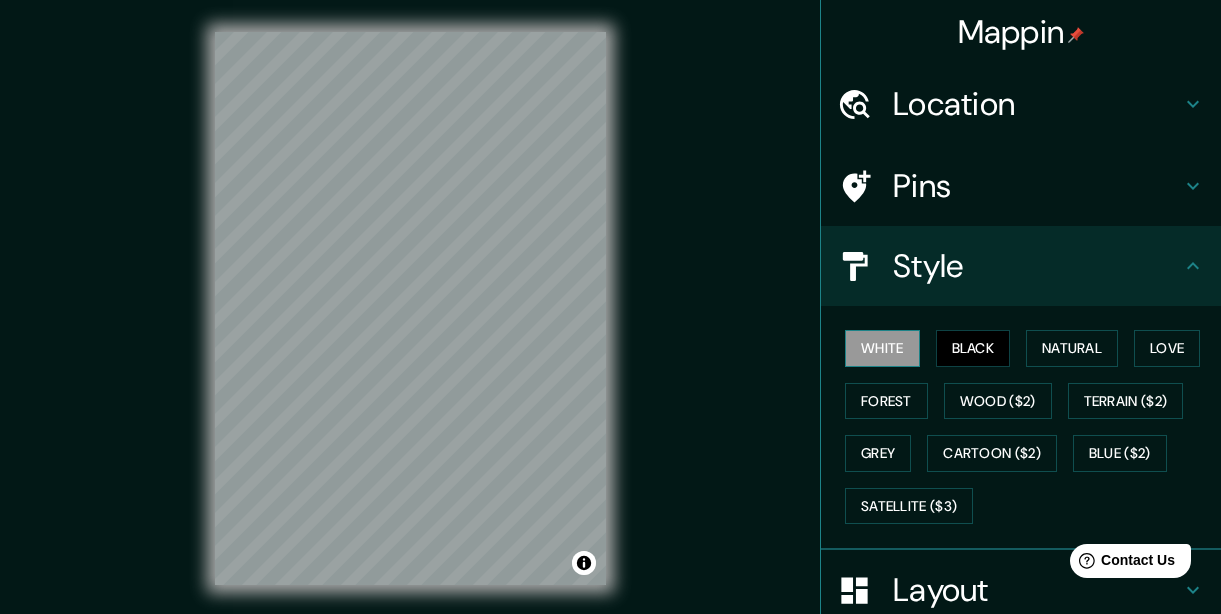 click on "White" at bounding box center (882, 348) 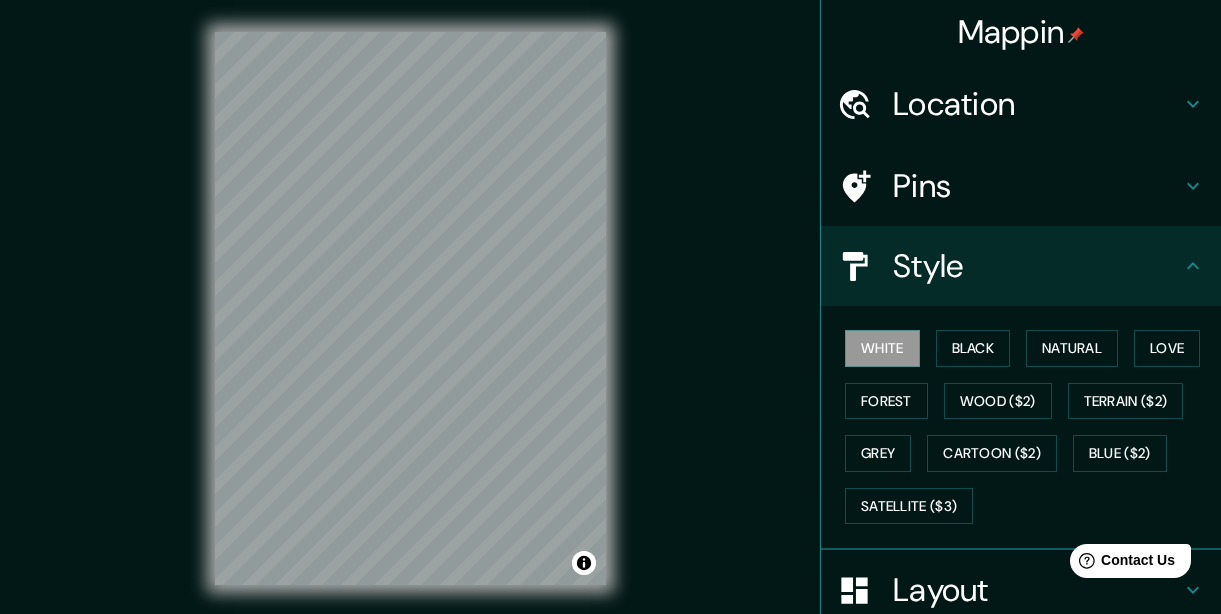 click on "Style" at bounding box center (1021, 266) 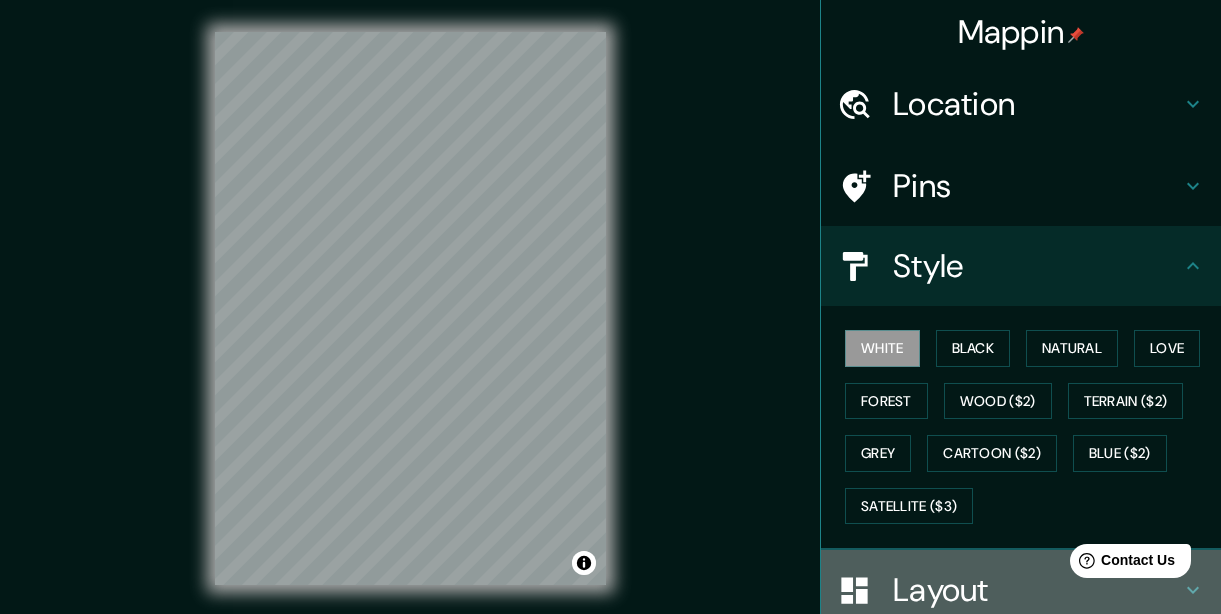 click on "Layout" at bounding box center (1037, 590) 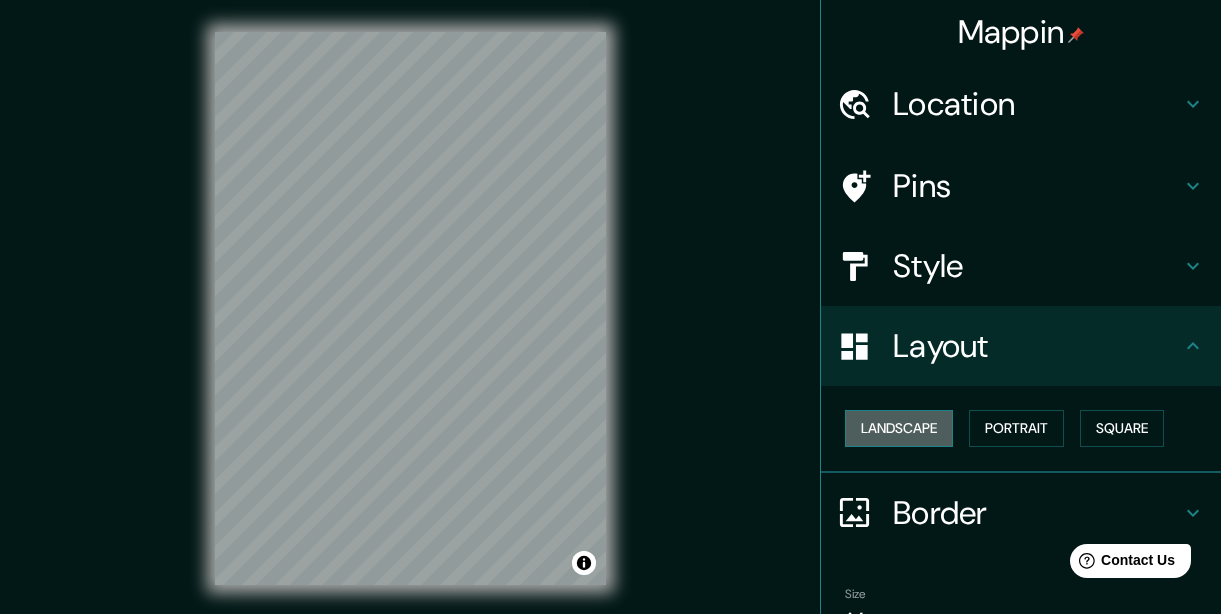 click on "Landscape" at bounding box center [899, 428] 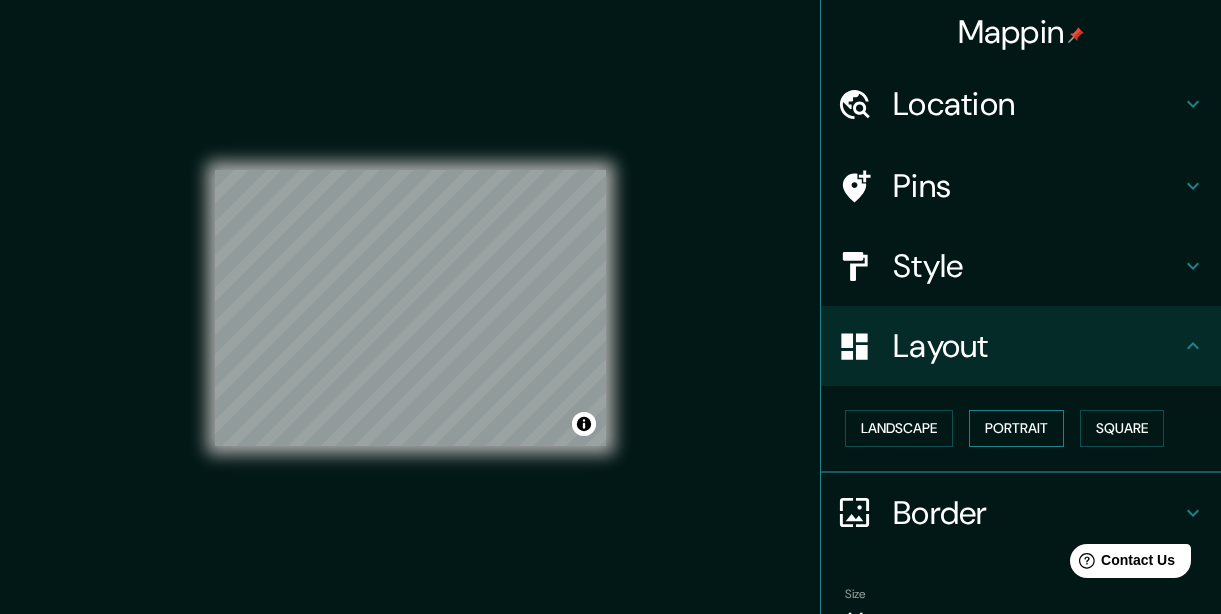drag, startPoint x: 1002, startPoint y: 427, endPoint x: 1014, endPoint y: 427, distance: 12 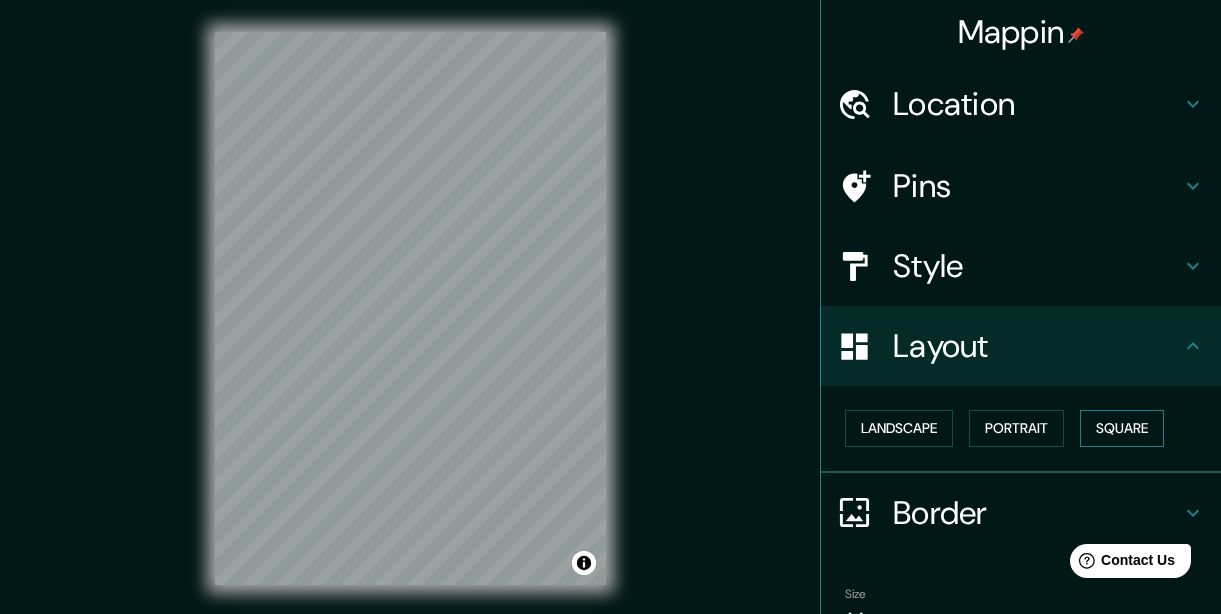 click on "Square" at bounding box center [1122, 428] 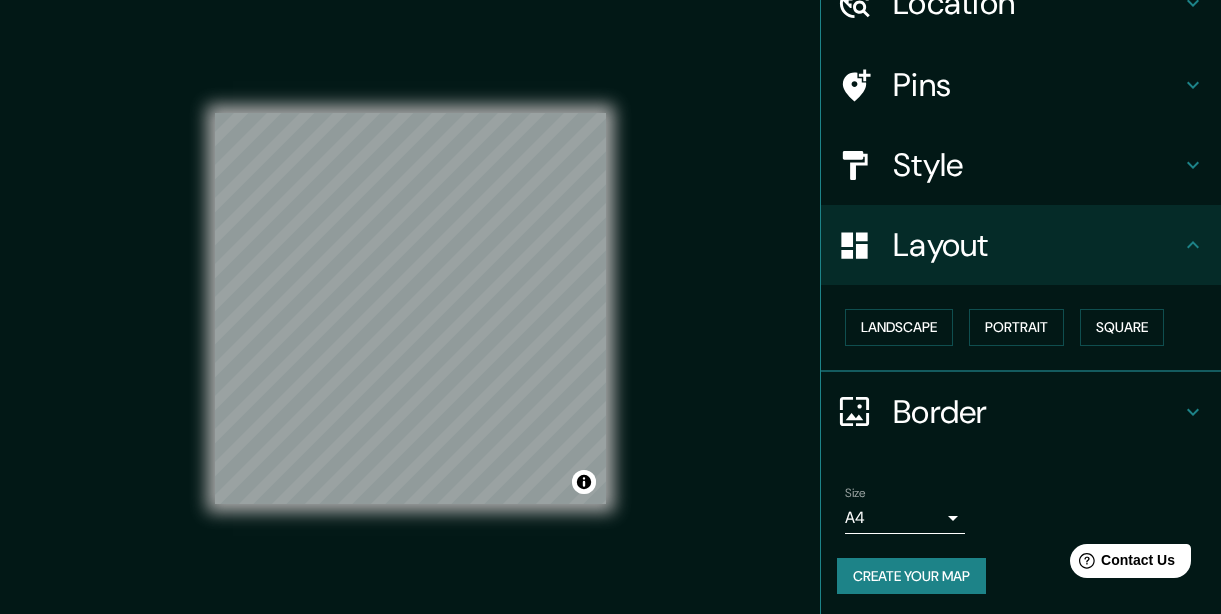 scroll, scrollTop: 105, scrollLeft: 0, axis: vertical 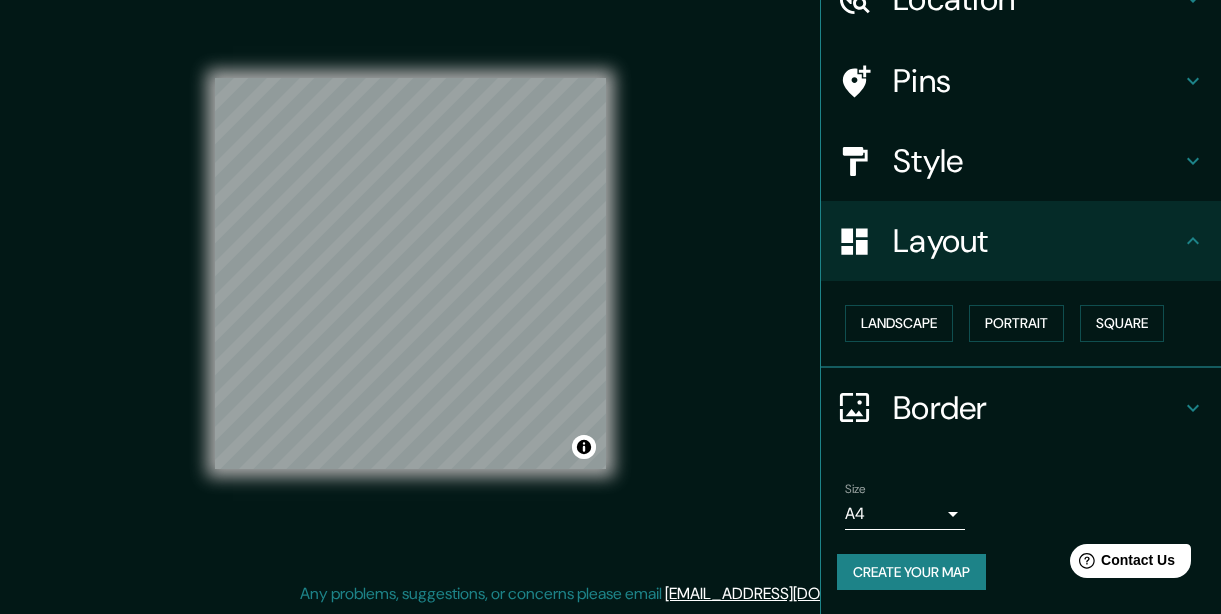 click on "Create your map" at bounding box center (911, 572) 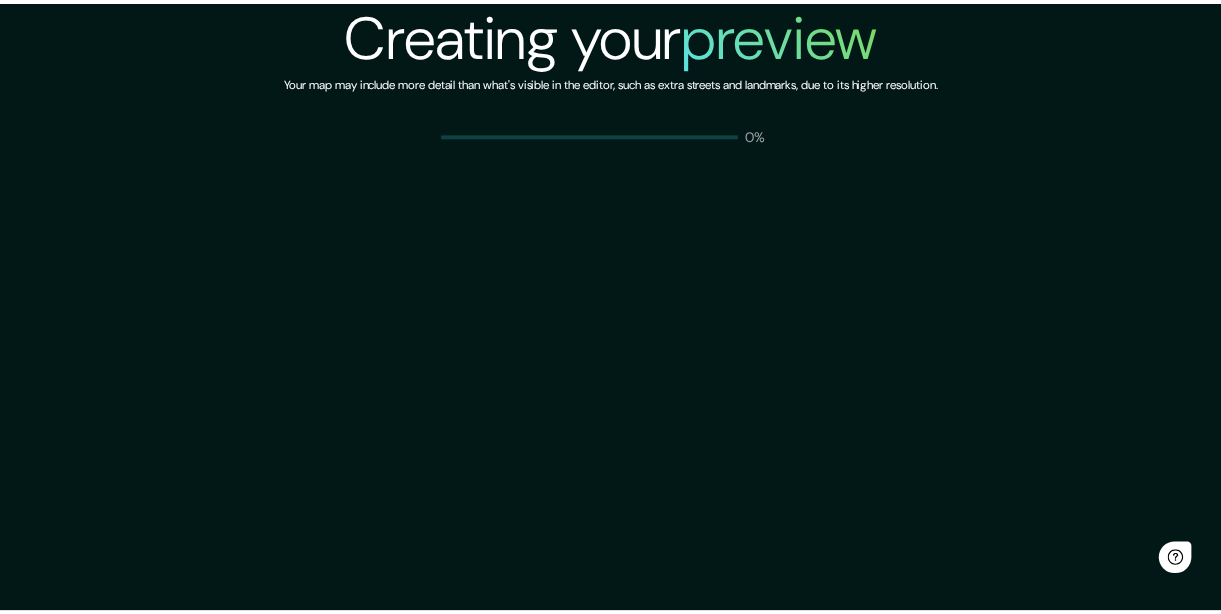 scroll, scrollTop: 0, scrollLeft: 0, axis: both 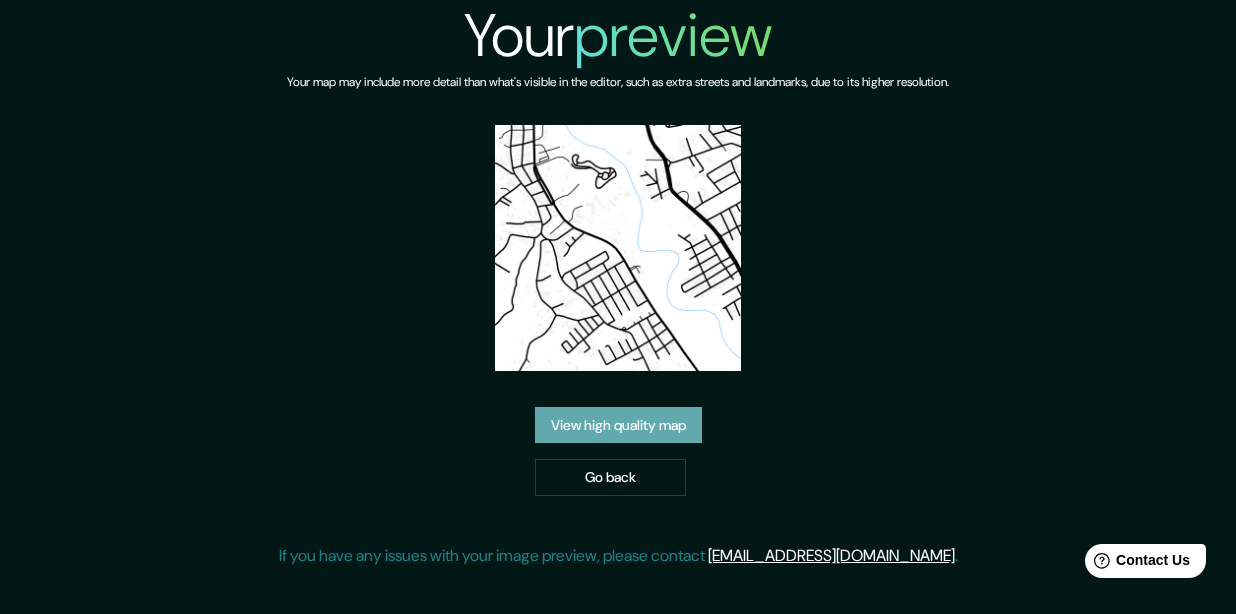 click on "View high quality map" at bounding box center (618, 425) 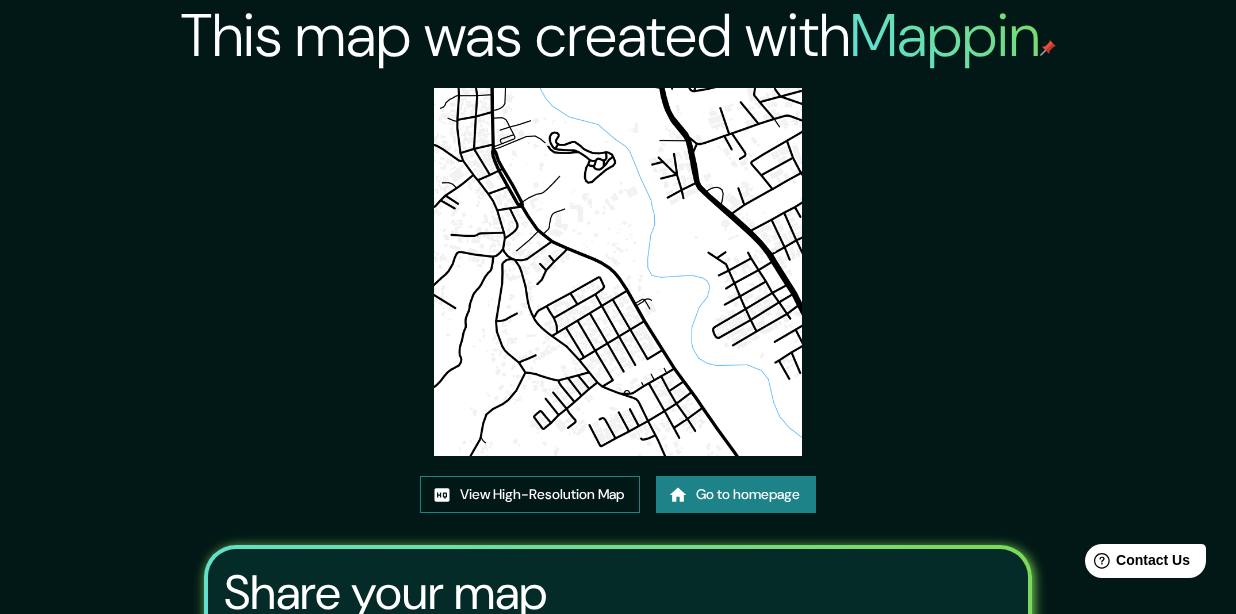 click on "View High-Resolution Map" at bounding box center (530, 494) 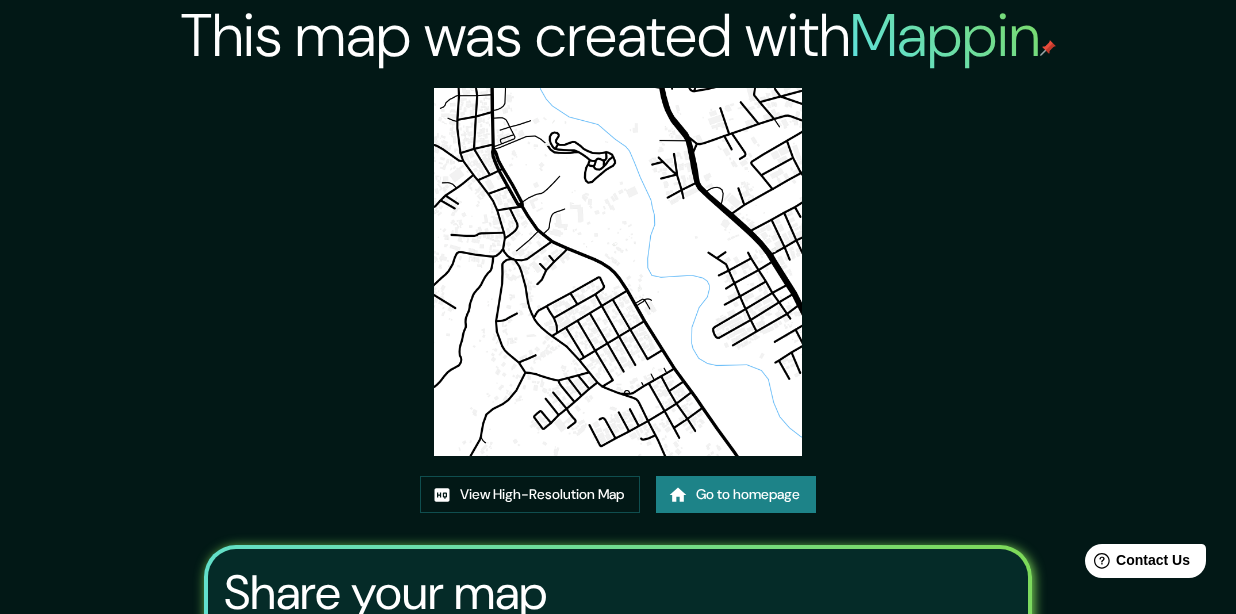 click on "Go to homepage" at bounding box center [736, 494] 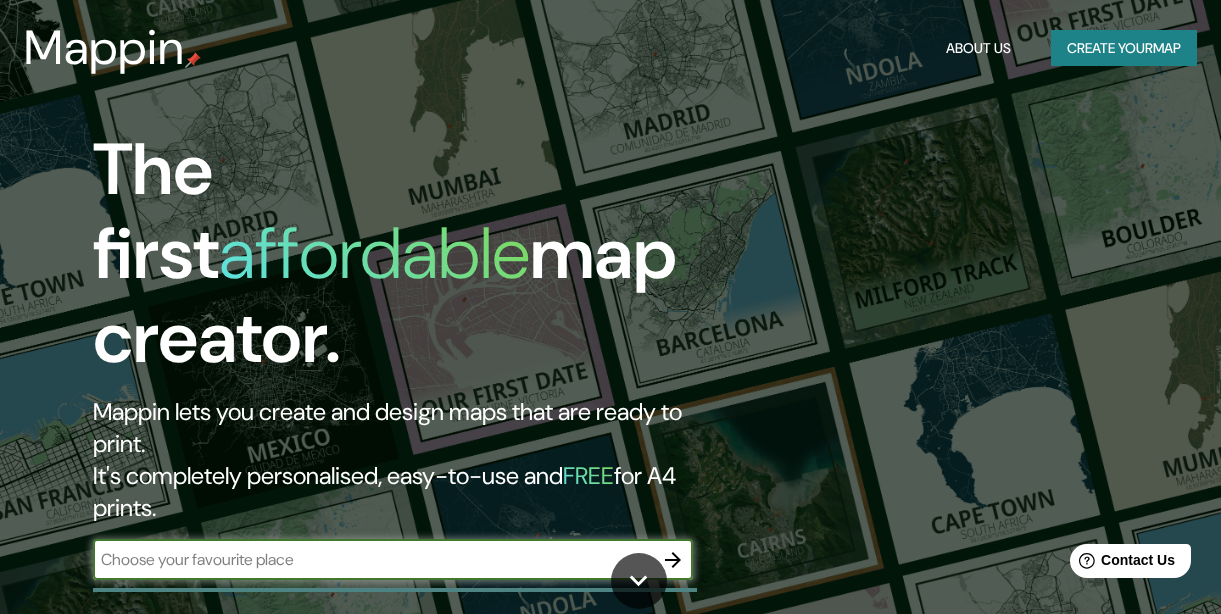 click at bounding box center (373, 559) 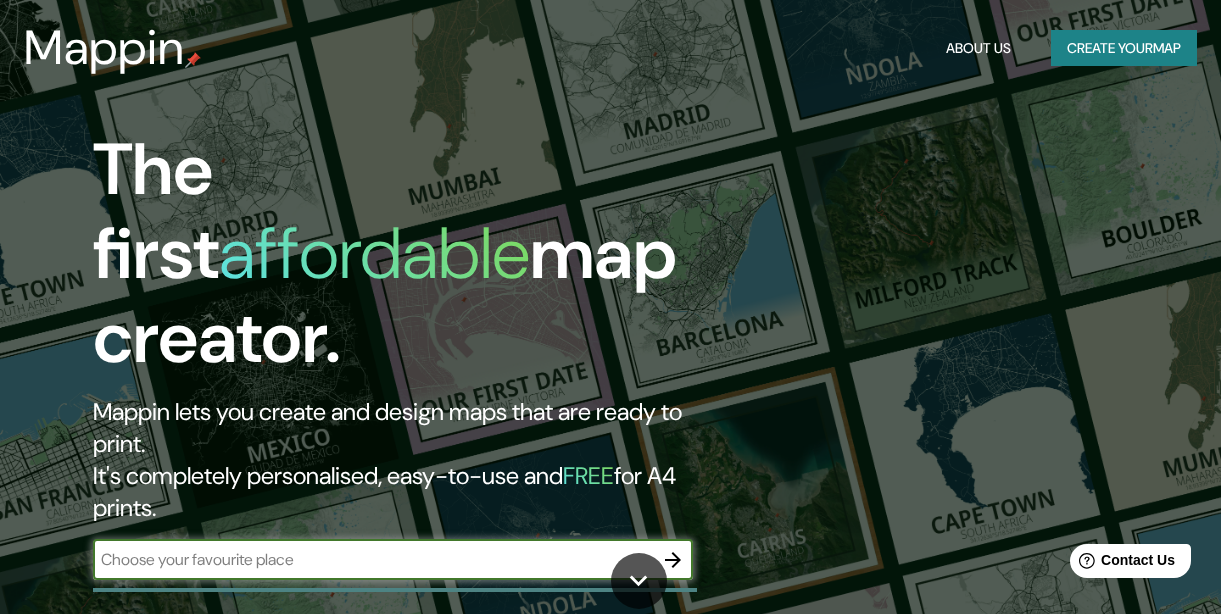 click 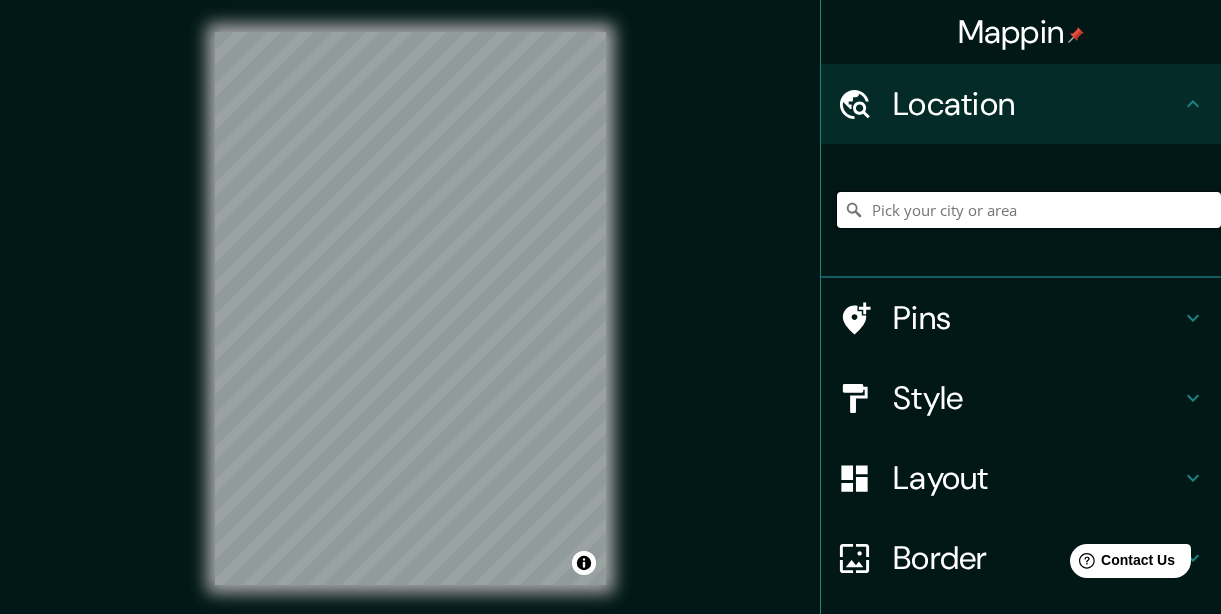 click at bounding box center [1029, 210] 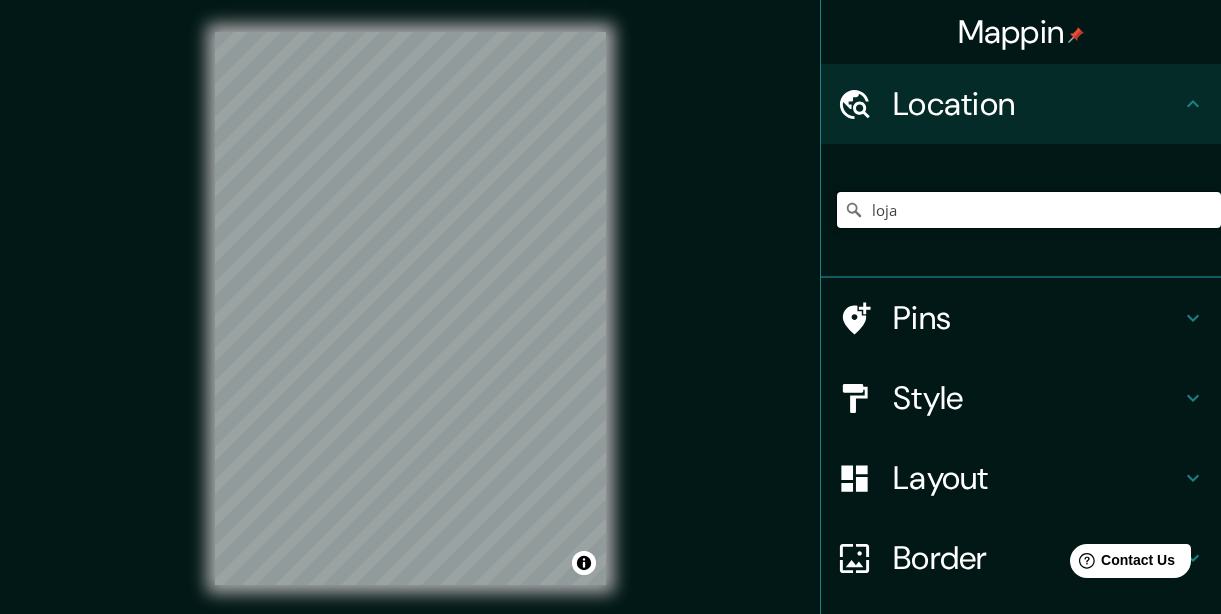 click on "loja" at bounding box center [1029, 210] 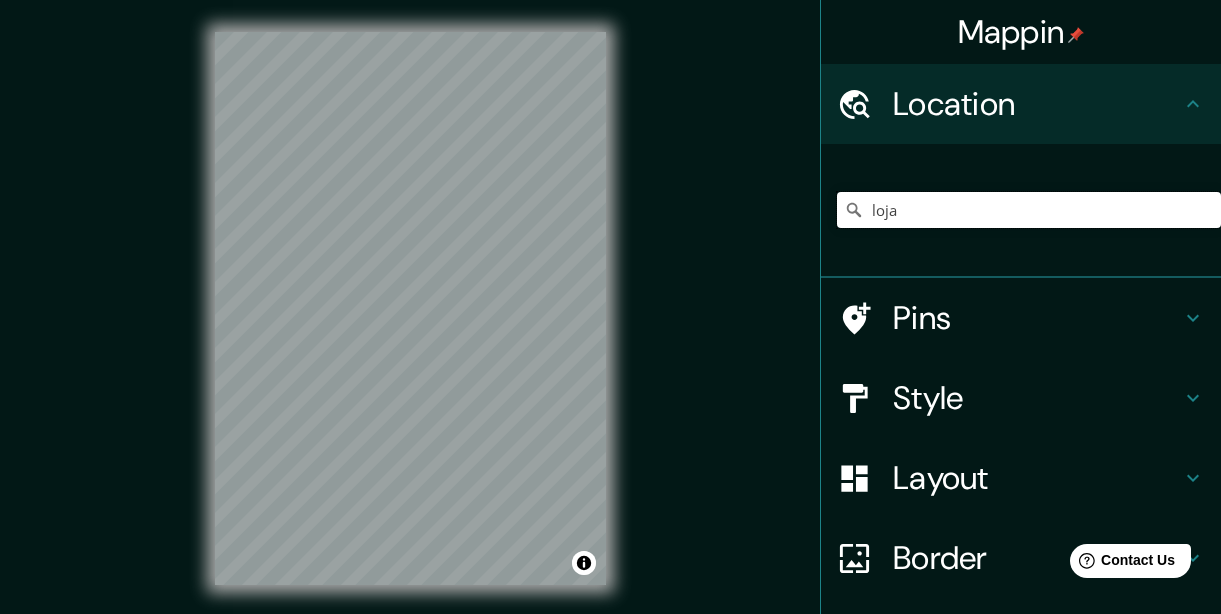 click on "loja" at bounding box center (1029, 210) 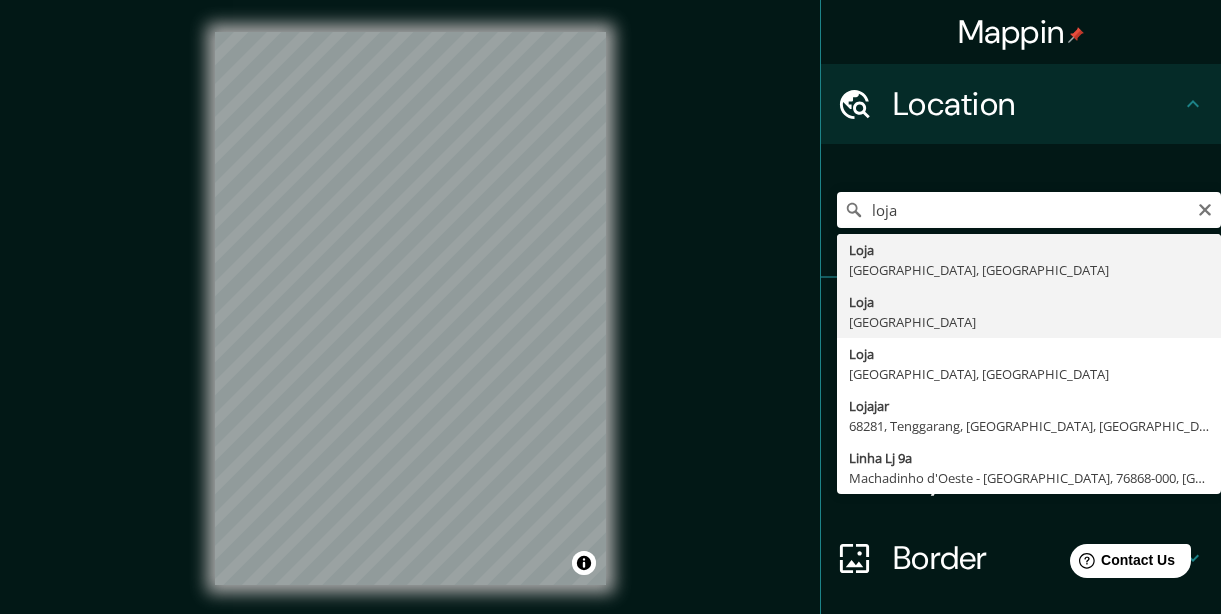 type on "[GEOGRAPHIC_DATA], [GEOGRAPHIC_DATA]" 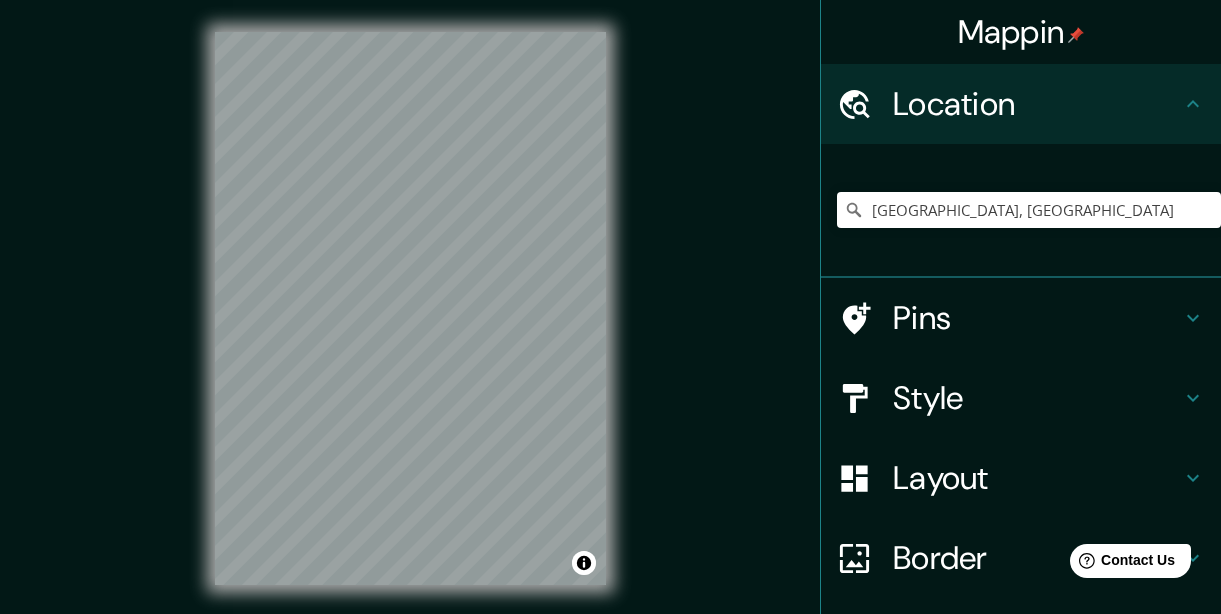 scroll, scrollTop: 100, scrollLeft: 0, axis: vertical 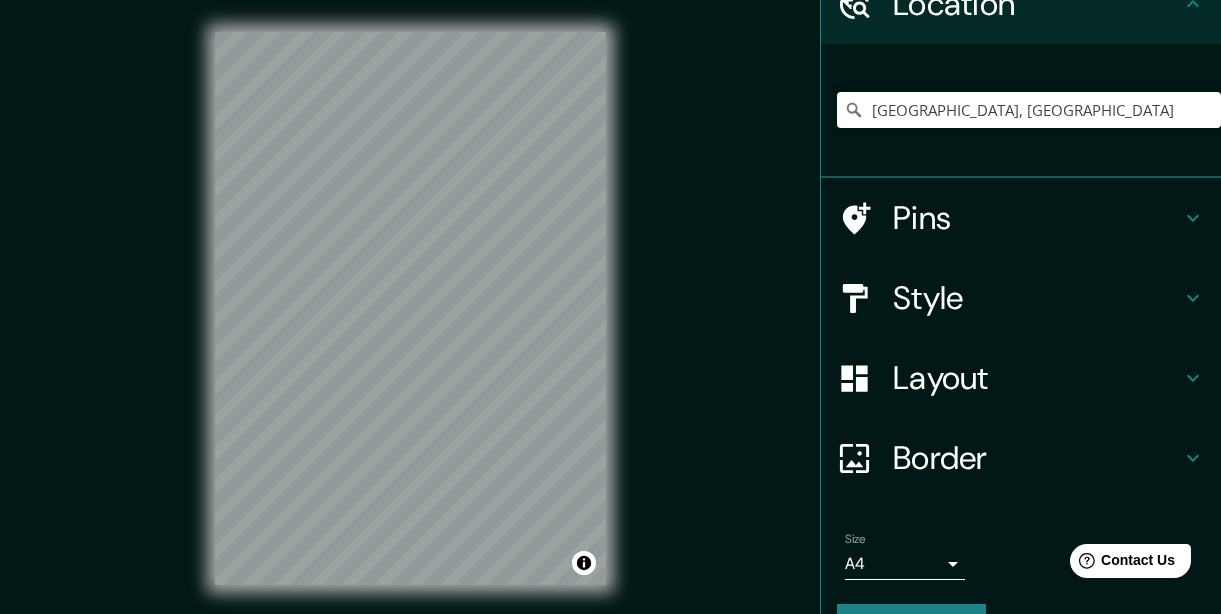 click on "Layout" at bounding box center (1021, 378) 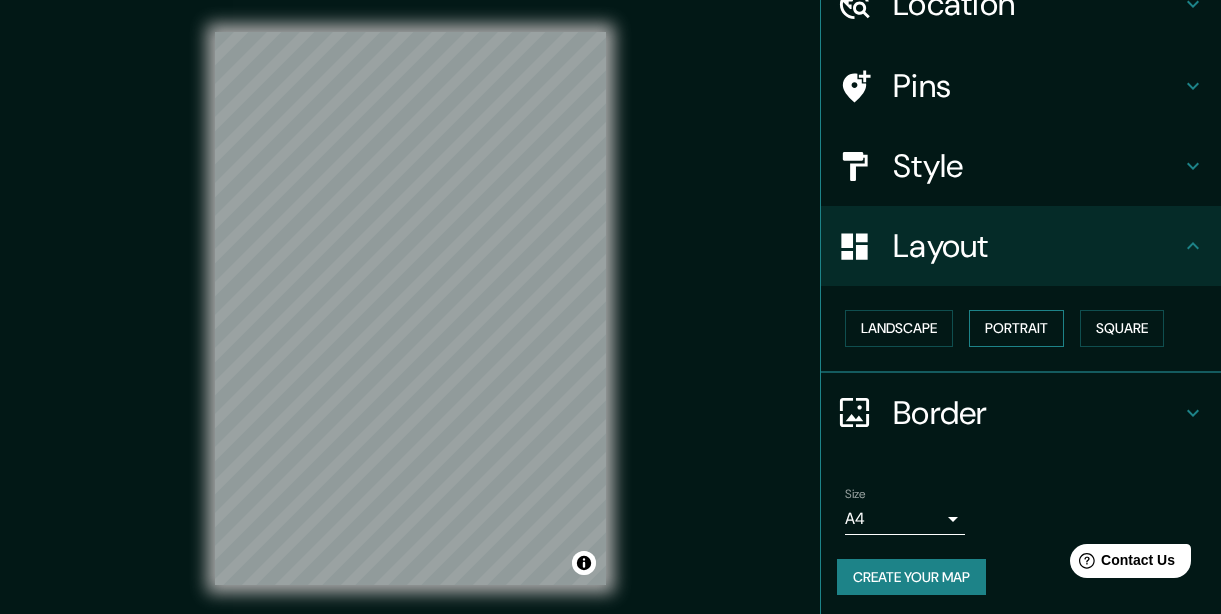 click on "Portrait" at bounding box center (1016, 328) 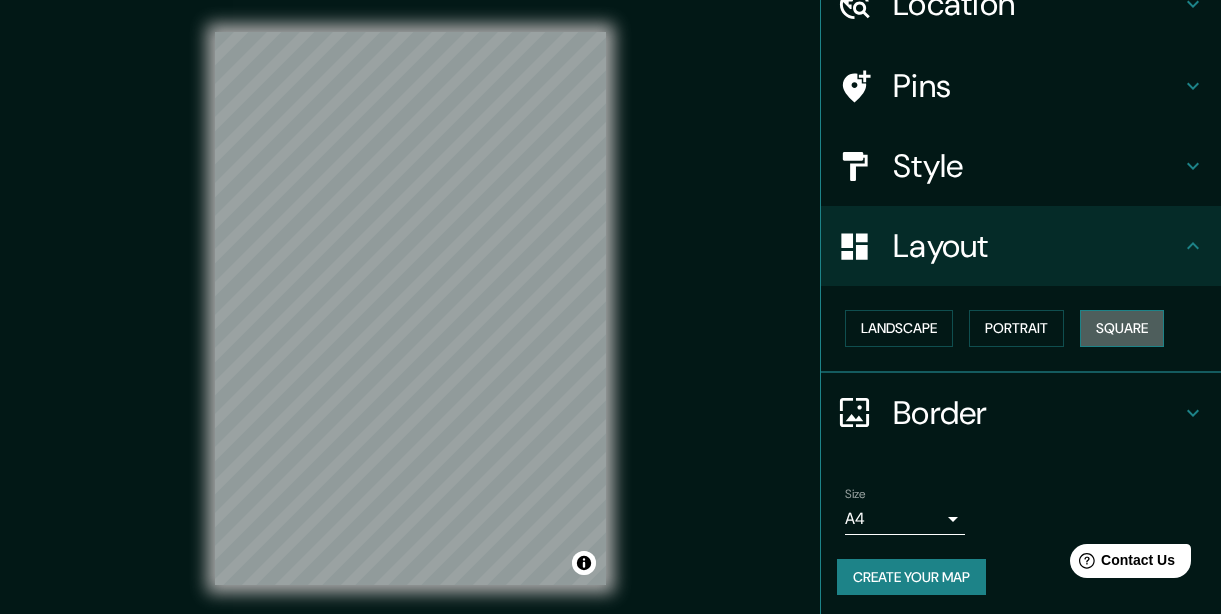 click on "Square" at bounding box center [1122, 328] 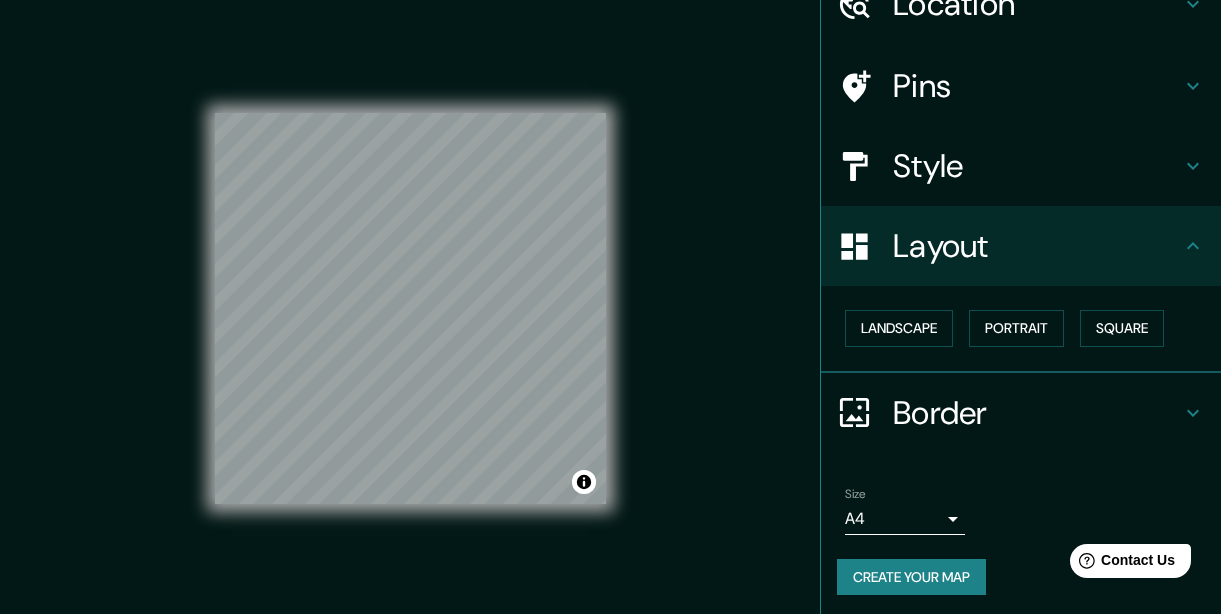 click on "Mappin Location Loja, Ecuador Pins Style Layout Landscape Portrait Square Border Choose a border.  Hint : you can make layers of the frame opaque to create some cool effects. None Simple Transparent Fancy Size A4 single Create your map © Mapbox   © OpenStreetMap   Improve this map Any problems, suggestions, or concerns please email    help@mappin.pro . . ." at bounding box center (610, 324) 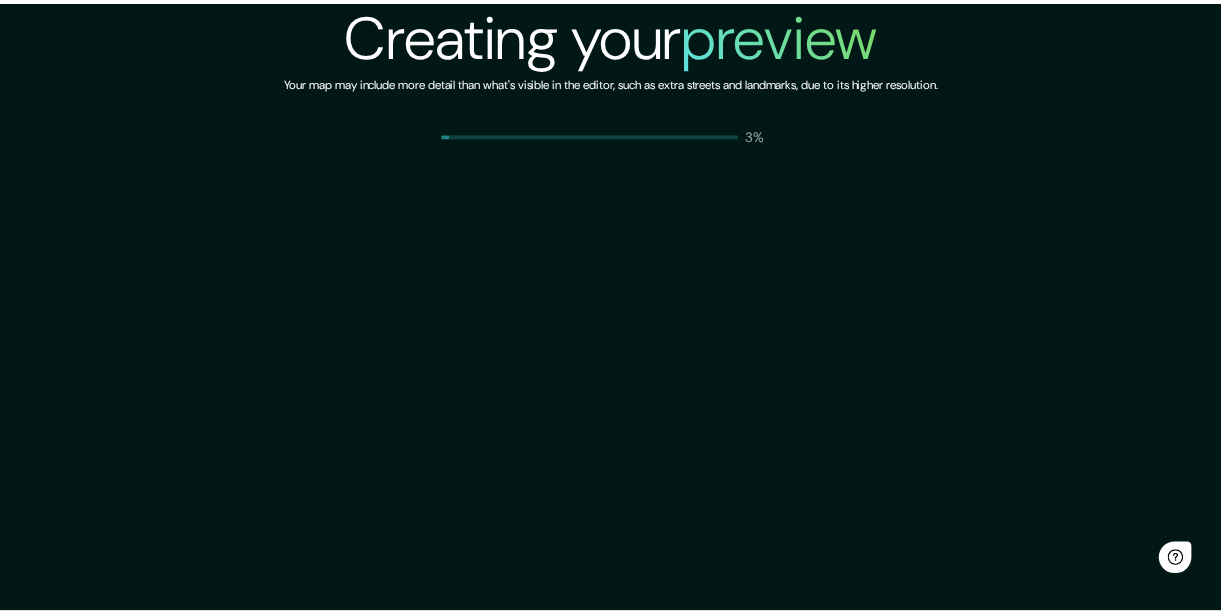 scroll, scrollTop: 0, scrollLeft: 0, axis: both 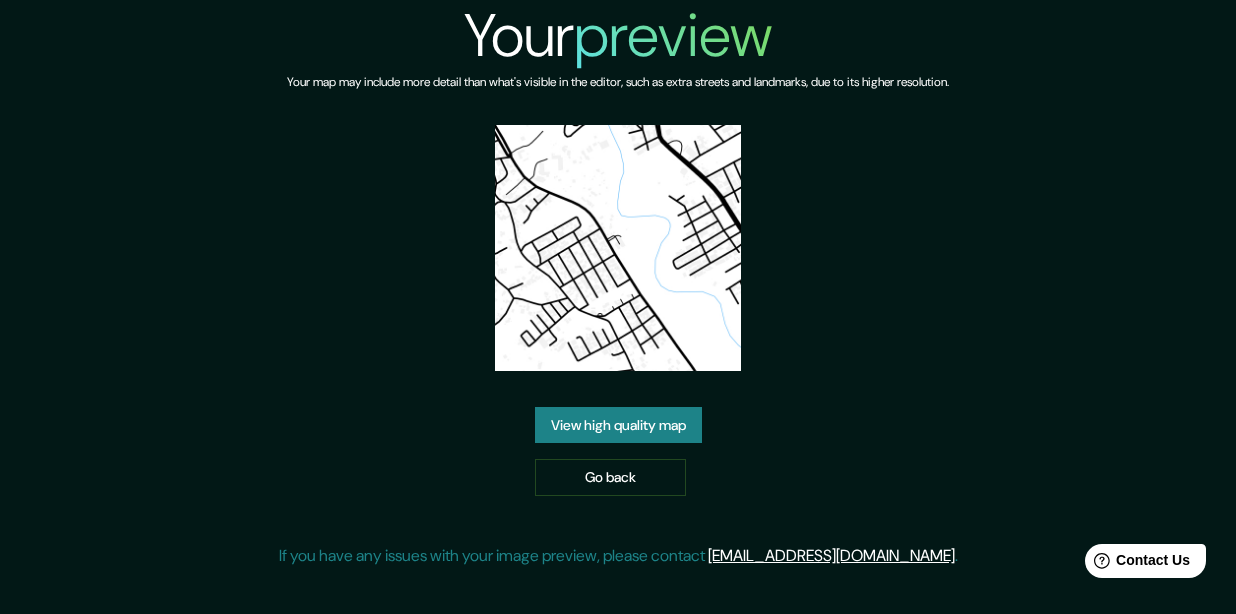 click on "View high quality map" at bounding box center (618, 425) 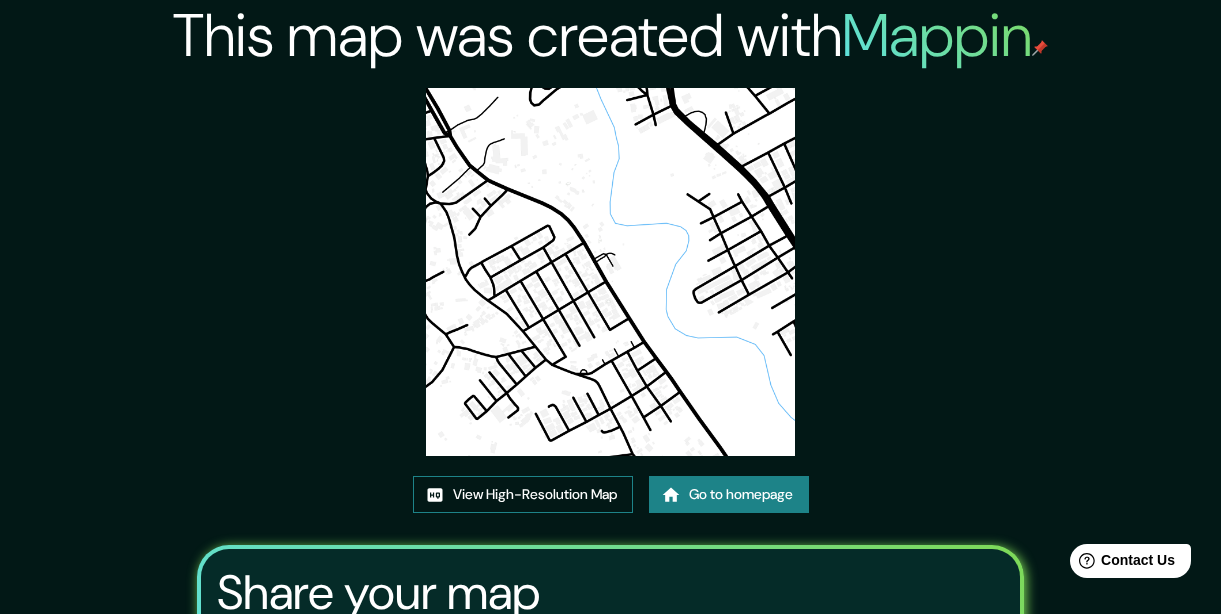 click on "View High-Resolution Map" at bounding box center (523, 494) 